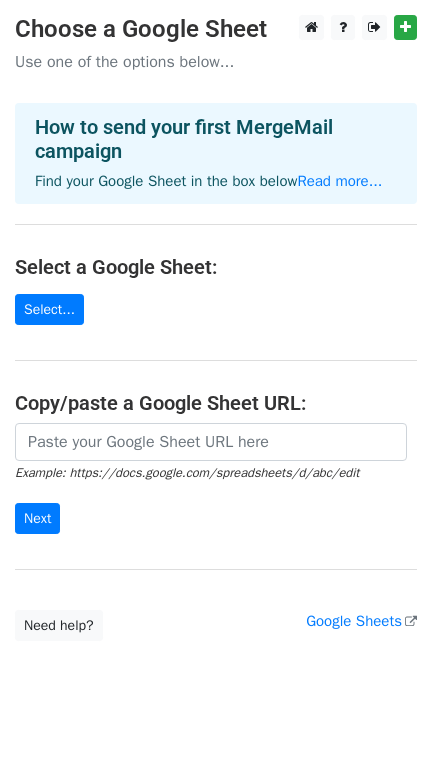 scroll, scrollTop: 0, scrollLeft: 0, axis: both 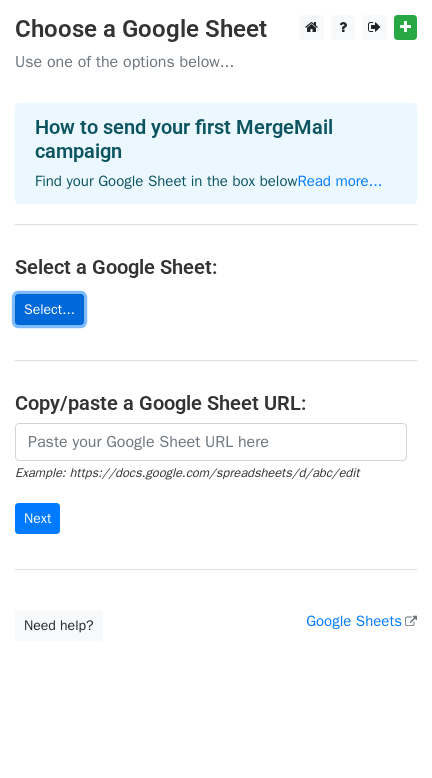 click on "Select..." at bounding box center [49, 309] 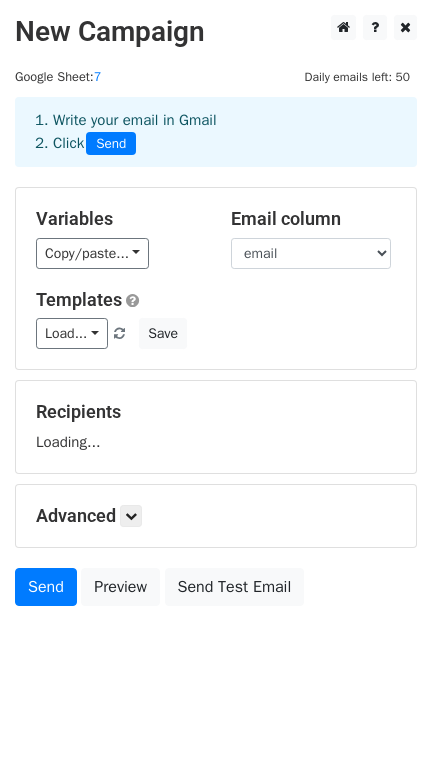scroll, scrollTop: 0, scrollLeft: 0, axis: both 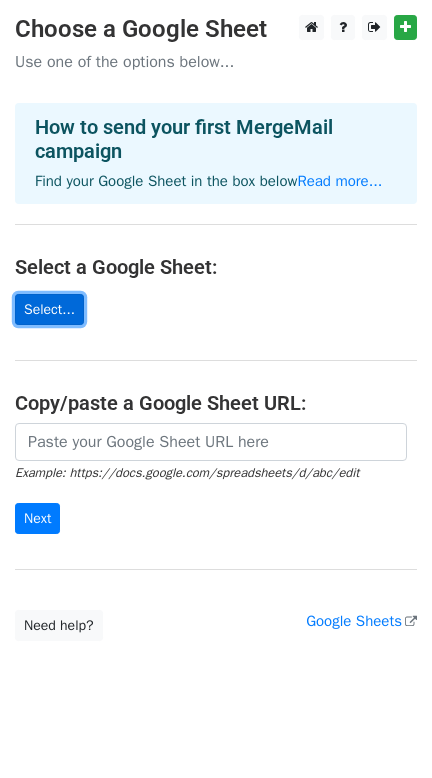 click on "Select..." at bounding box center (49, 309) 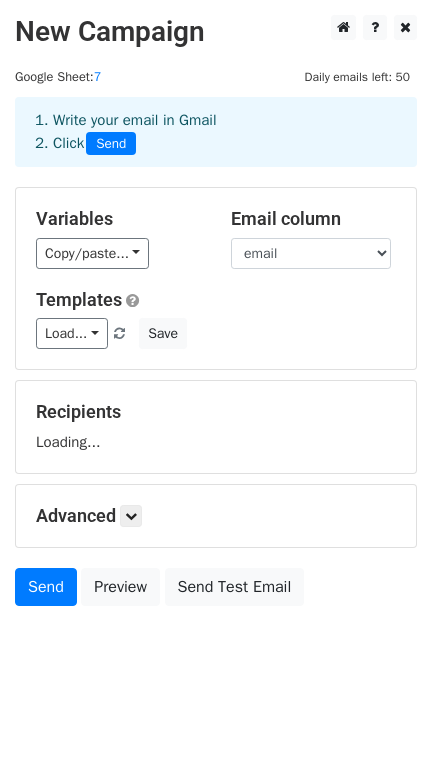 scroll, scrollTop: 0, scrollLeft: 0, axis: both 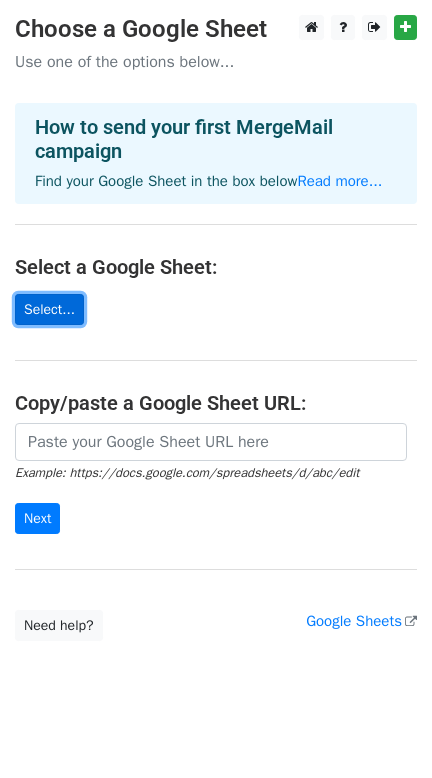 click on "Select..." at bounding box center (49, 309) 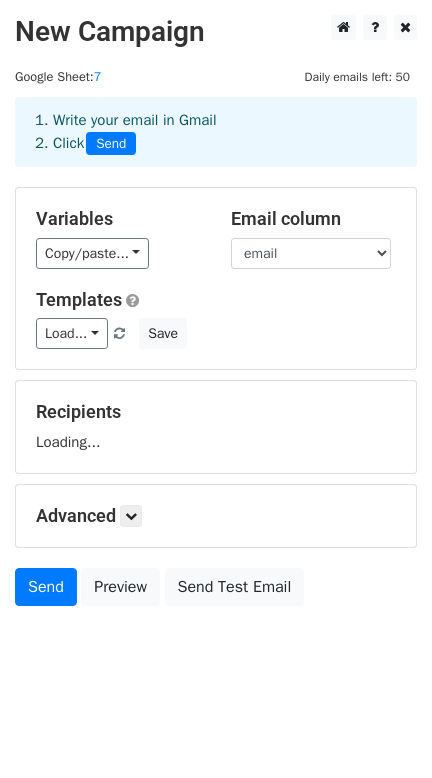 scroll, scrollTop: 0, scrollLeft: 0, axis: both 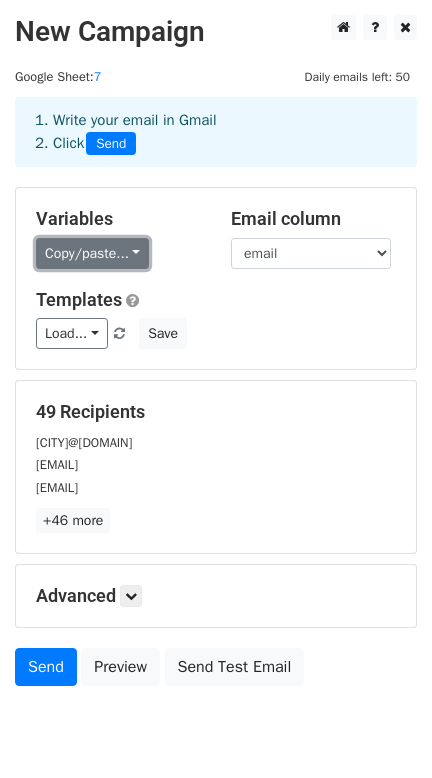 click on "Copy/paste..." at bounding box center [92, 253] 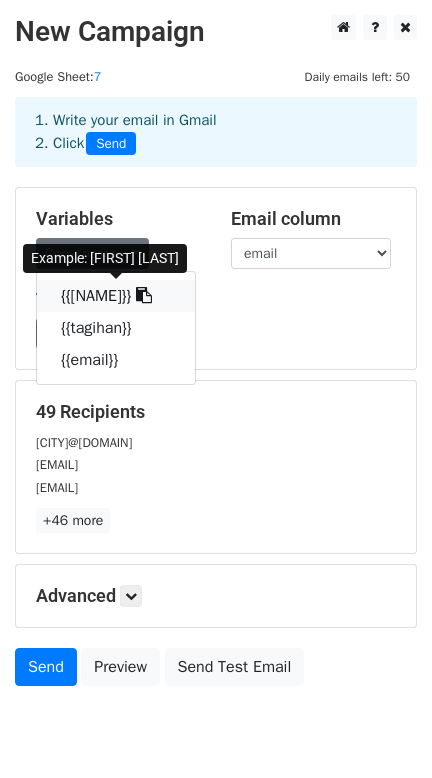 drag, startPoint x: 132, startPoint y: 292, endPoint x: 5, endPoint y: 314, distance: 128.89143 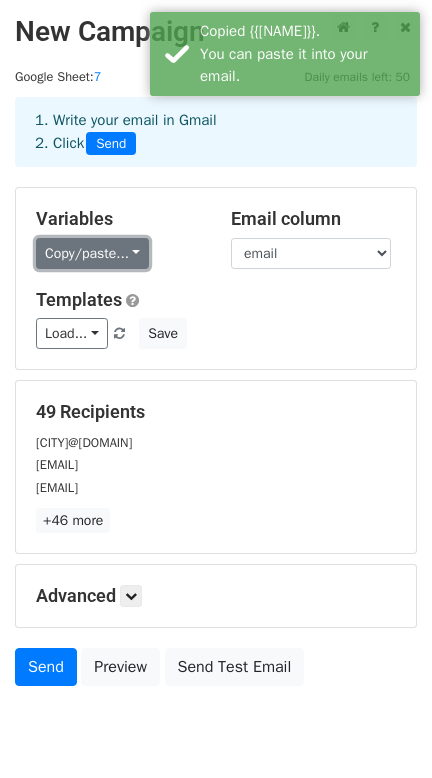 click on "Copy/paste..." at bounding box center (92, 253) 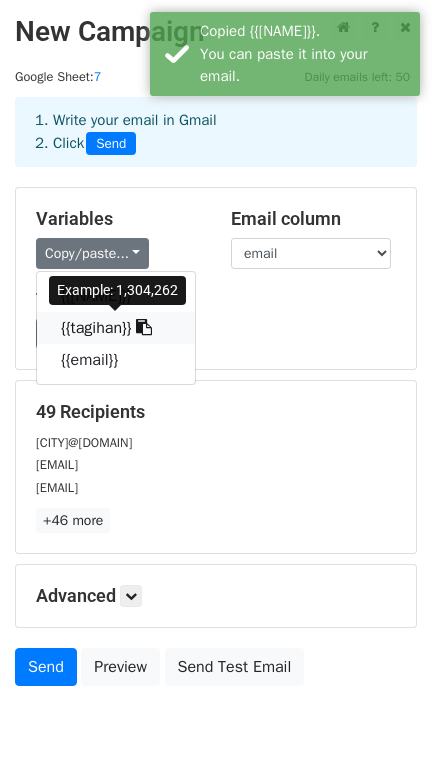 click at bounding box center [144, 327] 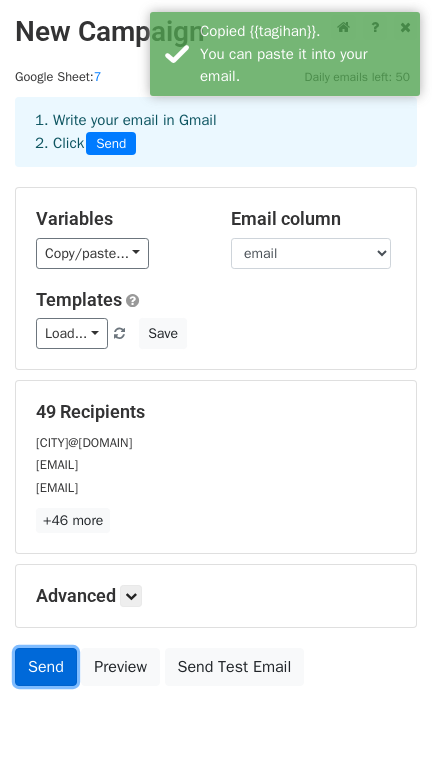 click on "Send" at bounding box center (46, 667) 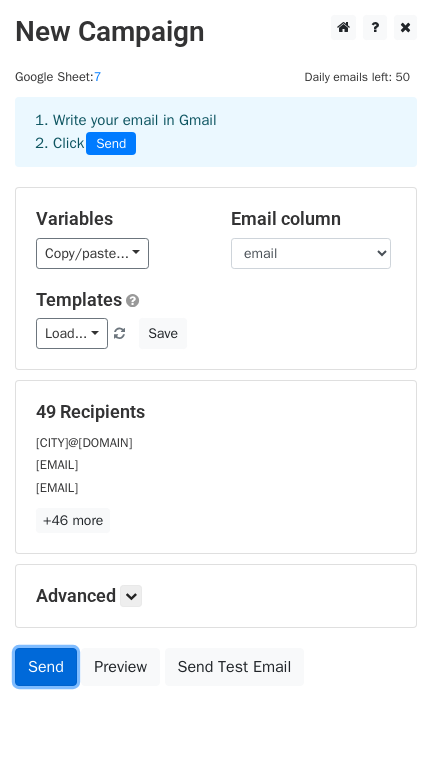 click on "Send" at bounding box center [46, 667] 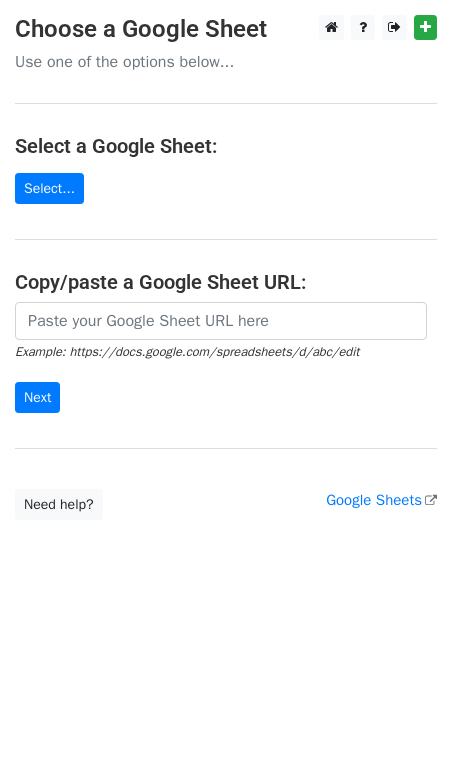 scroll, scrollTop: 0, scrollLeft: 0, axis: both 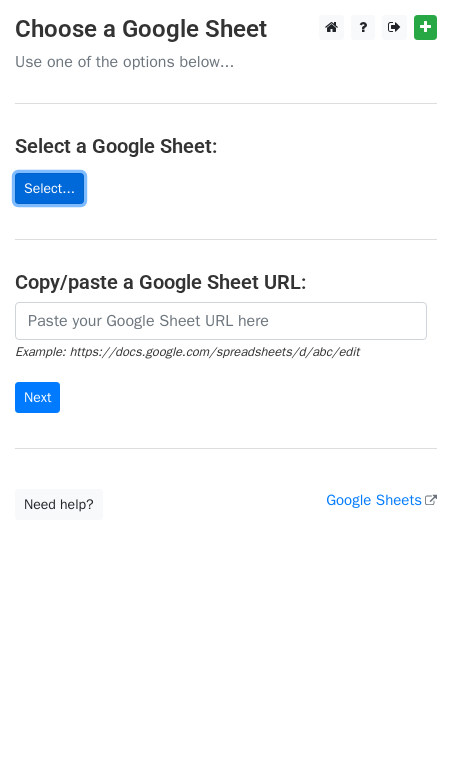 click on "Select..." at bounding box center (49, 188) 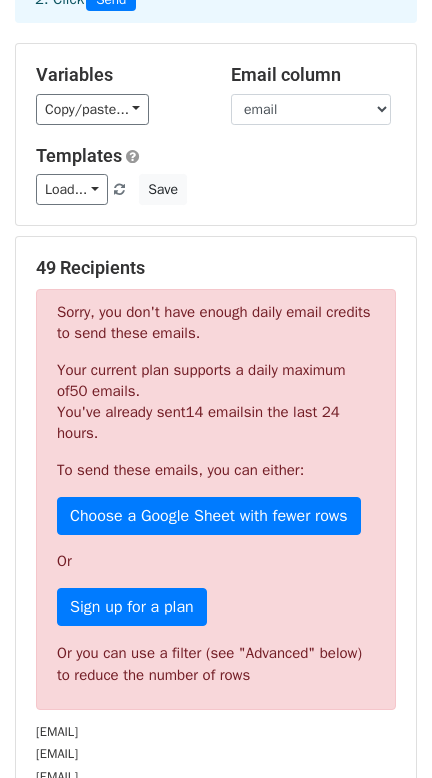 scroll, scrollTop: 133, scrollLeft: 0, axis: vertical 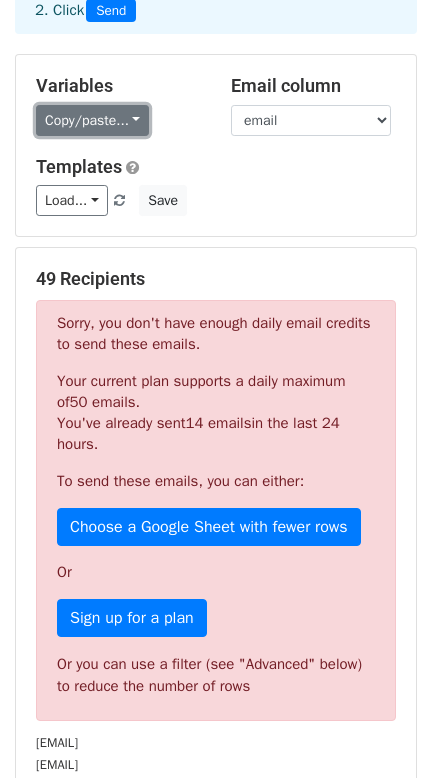 click on "Copy/paste..." at bounding box center (92, 120) 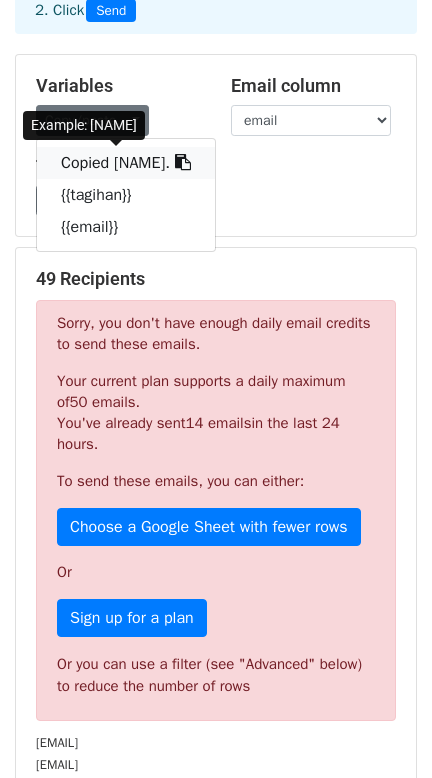 click at bounding box center [183, 162] 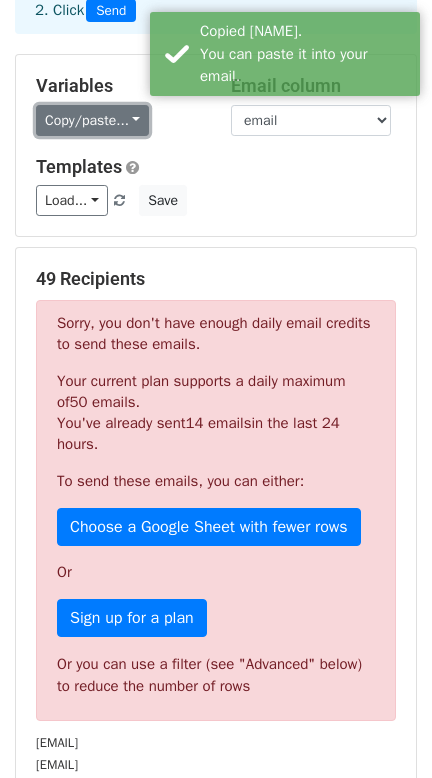 click on "Copy/paste..." at bounding box center [92, 120] 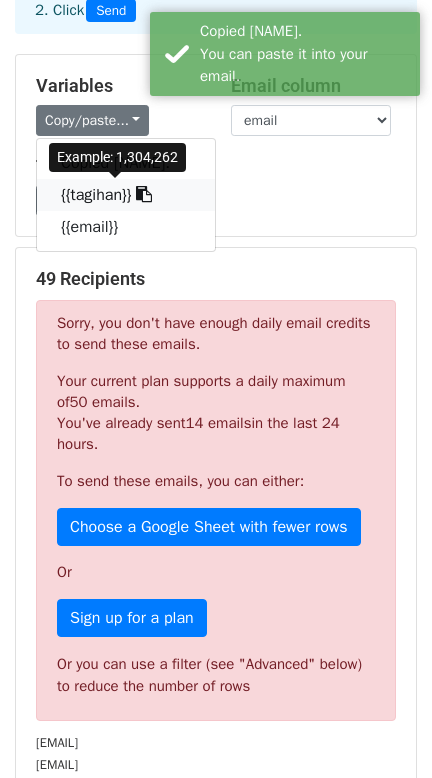 click at bounding box center (144, 194) 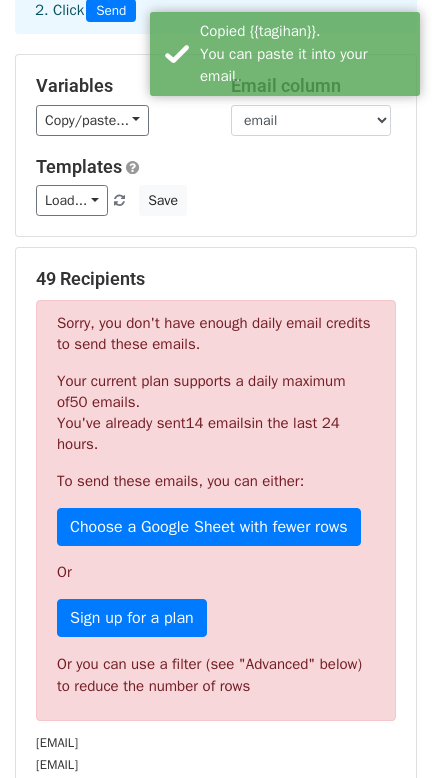 scroll, scrollTop: 518, scrollLeft: 0, axis: vertical 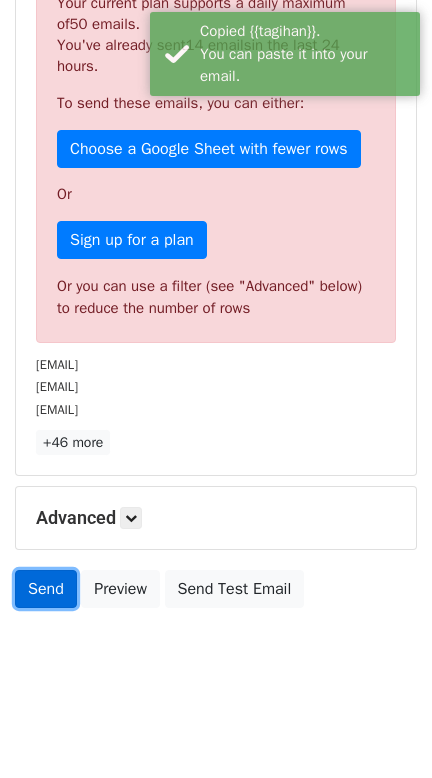 click on "Send" at bounding box center [46, 589] 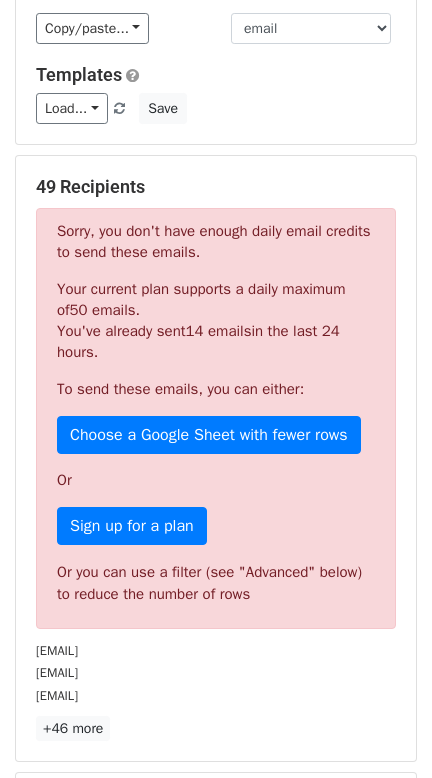 scroll, scrollTop: 385, scrollLeft: 0, axis: vertical 